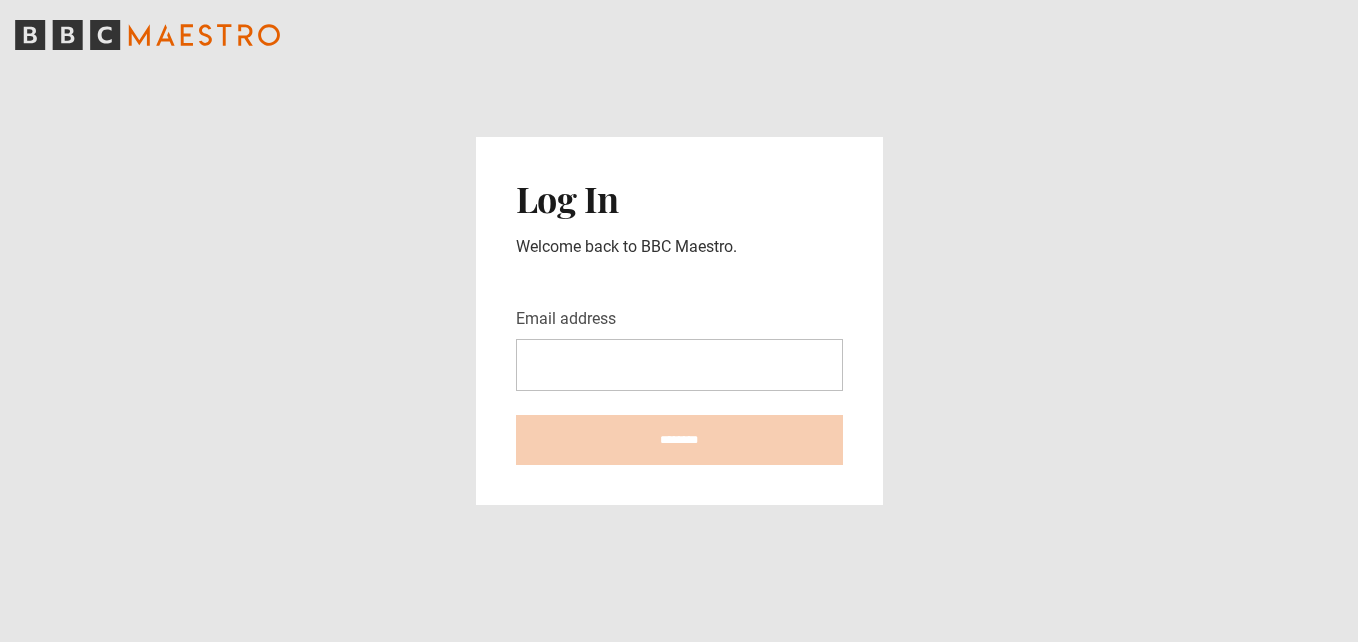 scroll, scrollTop: 0, scrollLeft: 0, axis: both 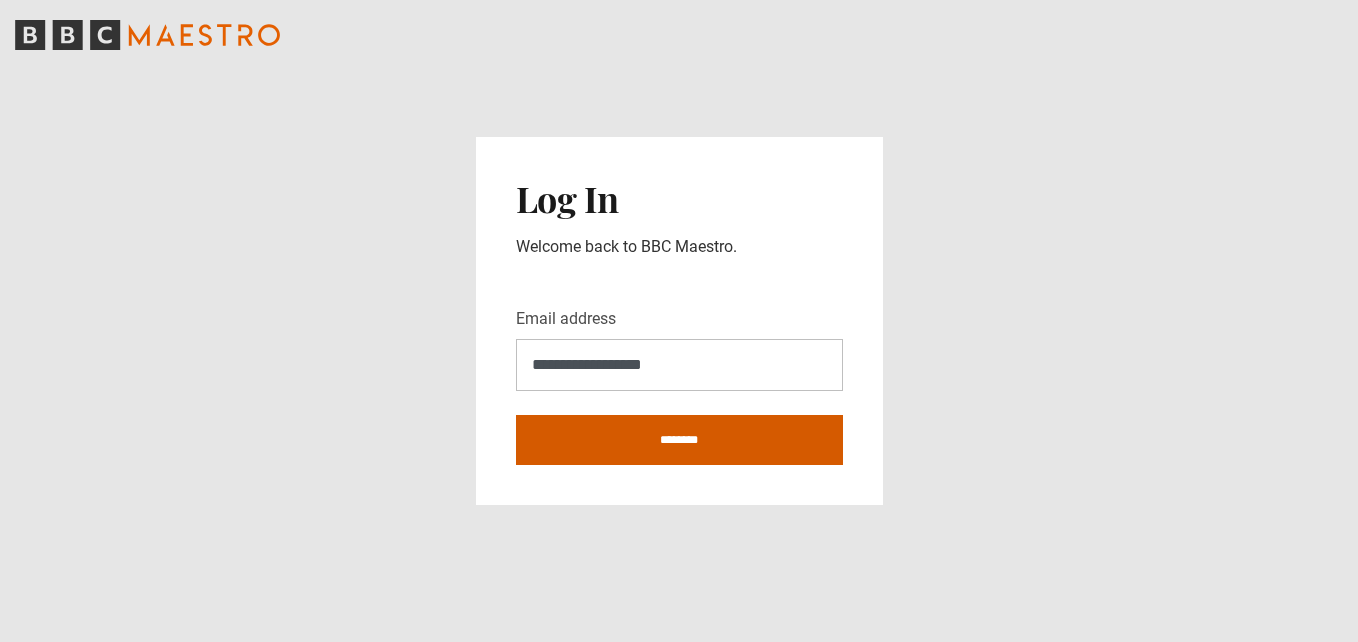 click on "********" at bounding box center [679, 440] 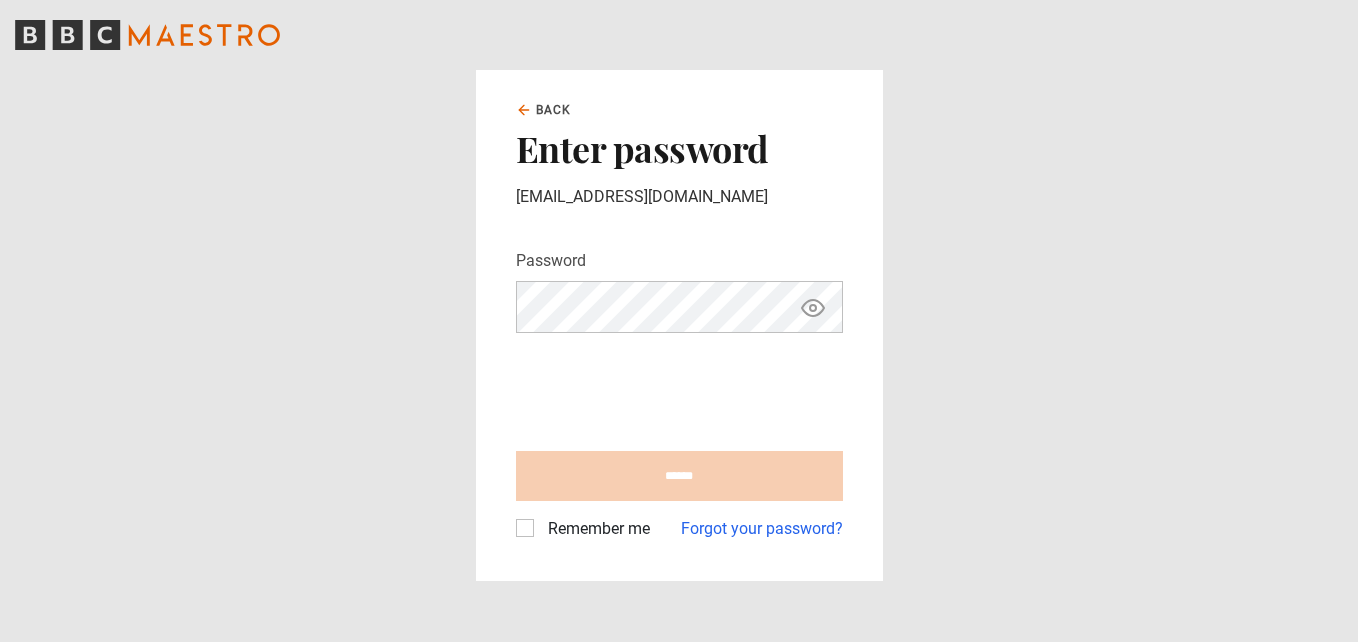 scroll, scrollTop: 0, scrollLeft: 0, axis: both 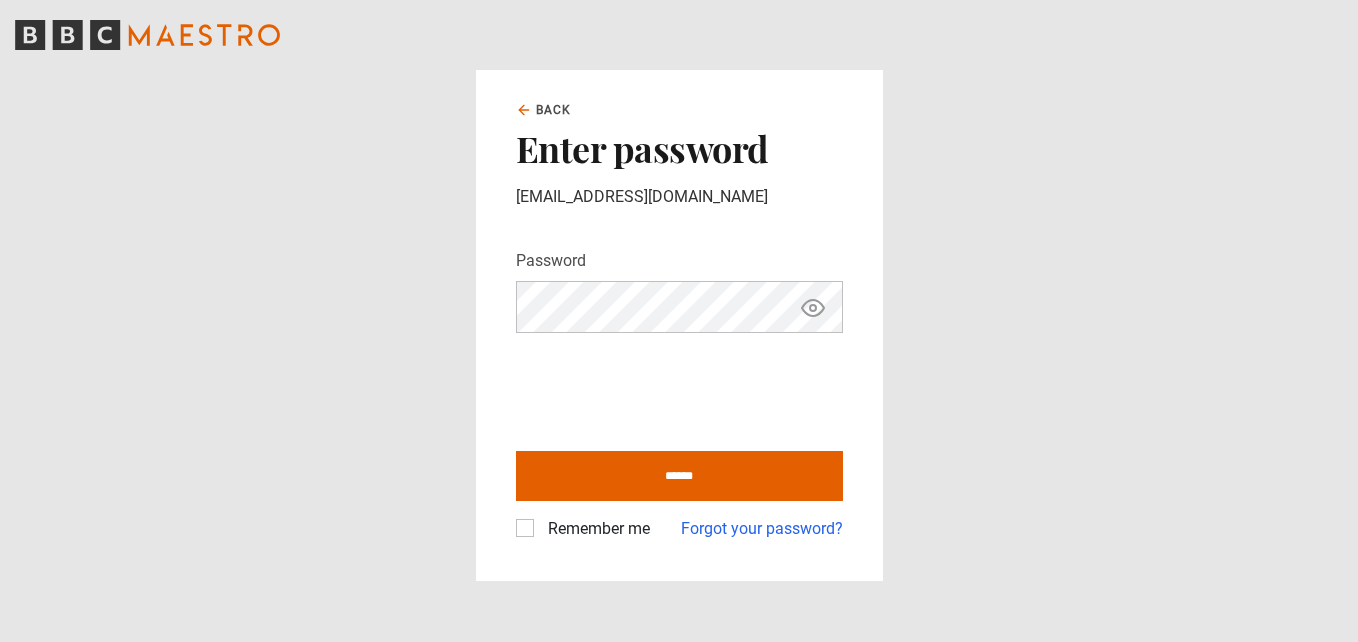 click on "******" at bounding box center (679, 476) 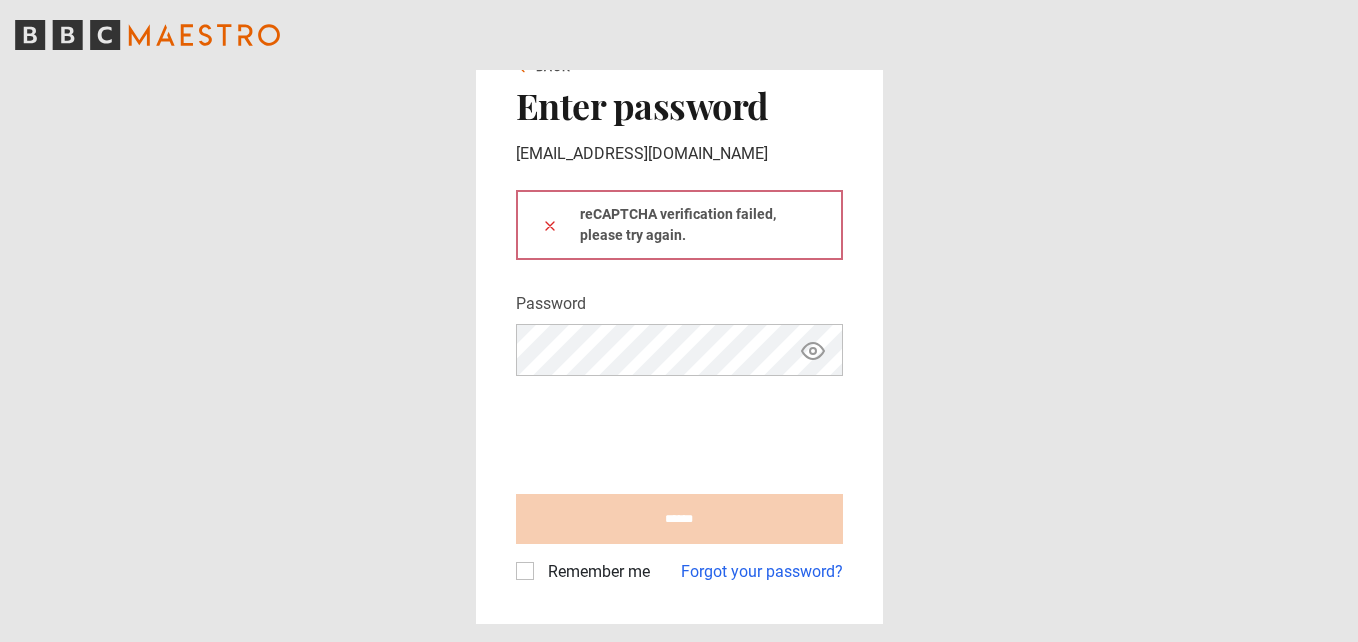 scroll, scrollTop: 0, scrollLeft: 0, axis: both 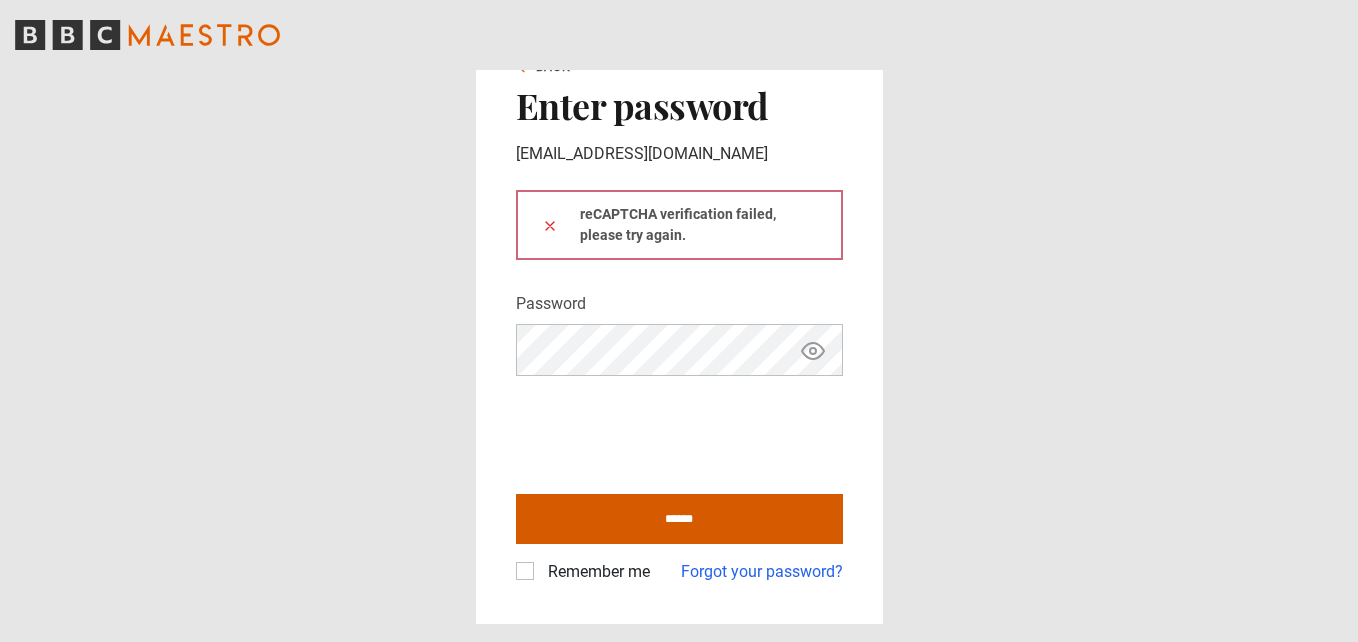 click on "******" at bounding box center (679, 519) 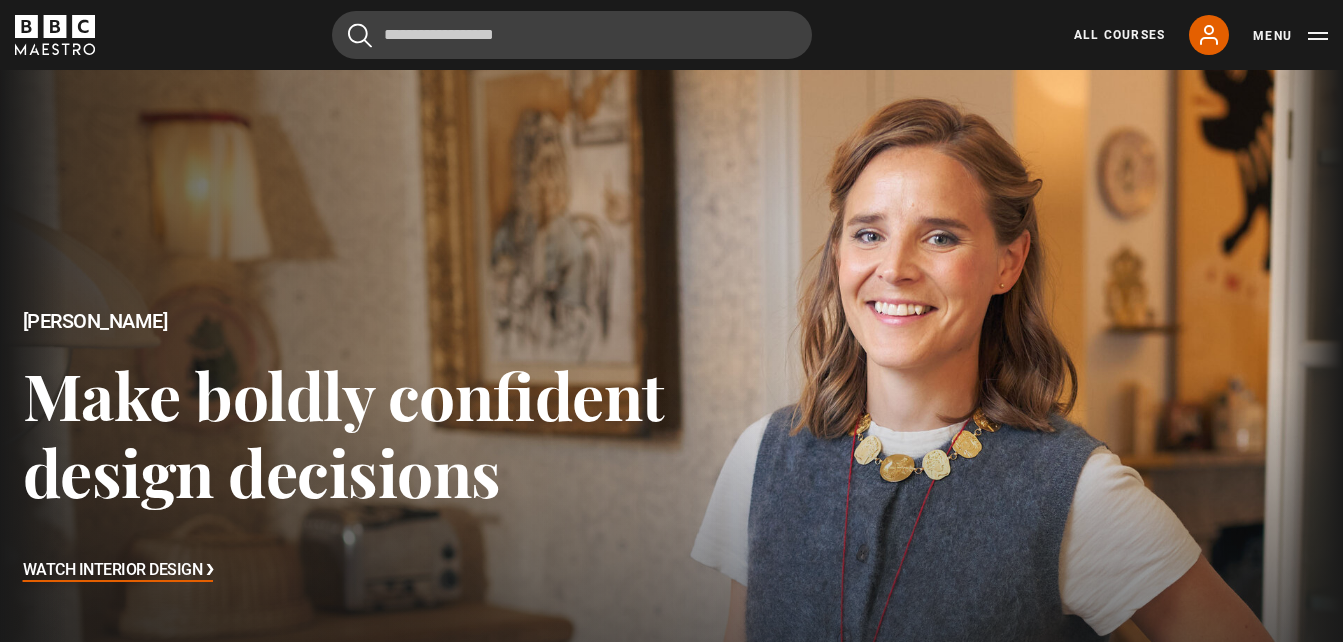 scroll, scrollTop: 0, scrollLeft: 0, axis: both 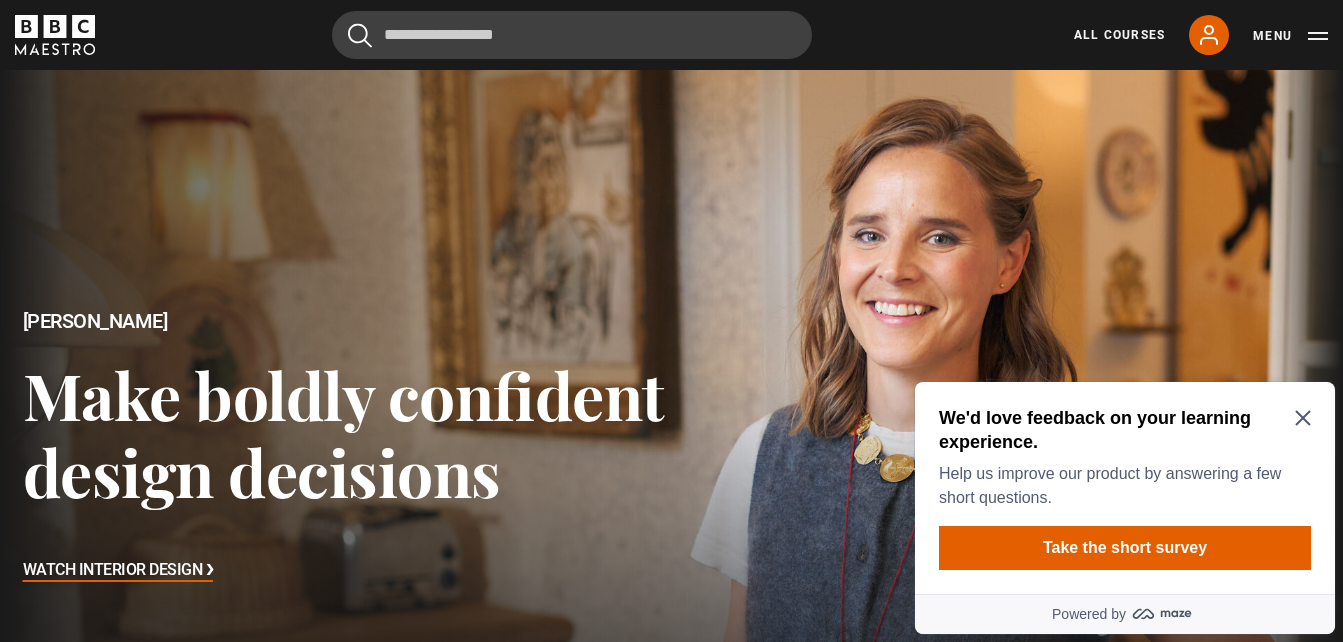 click 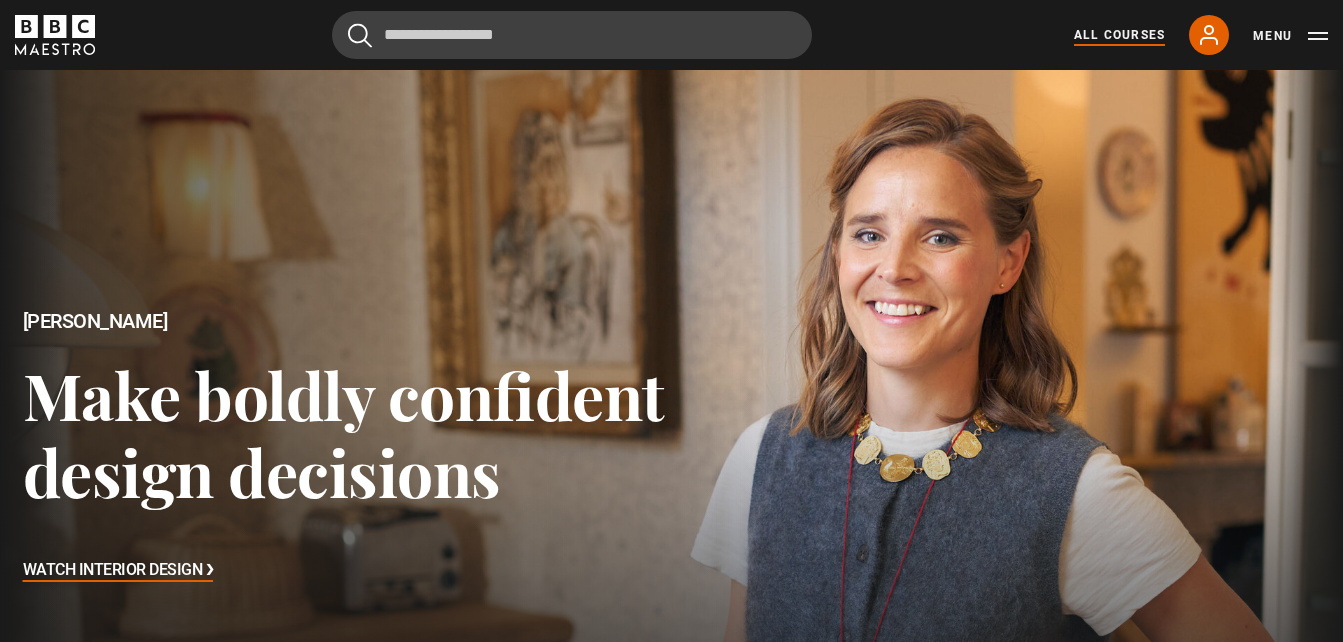 click on "All Courses" at bounding box center [1119, 35] 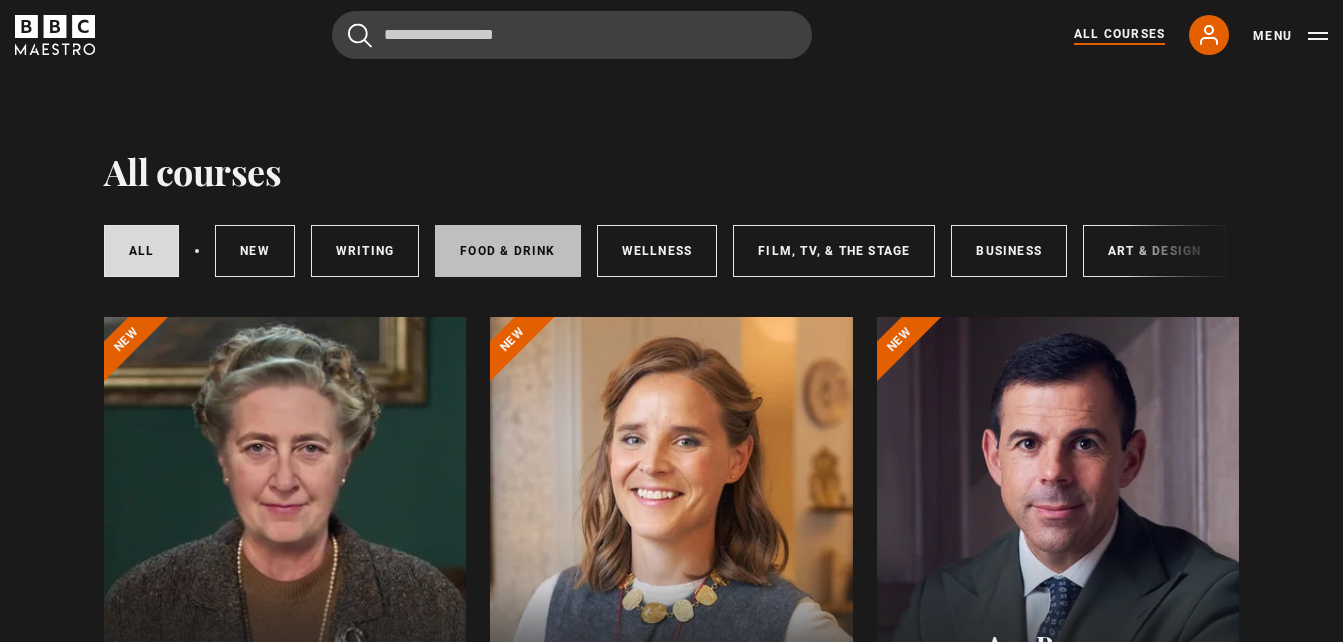 scroll, scrollTop: 0, scrollLeft: 0, axis: both 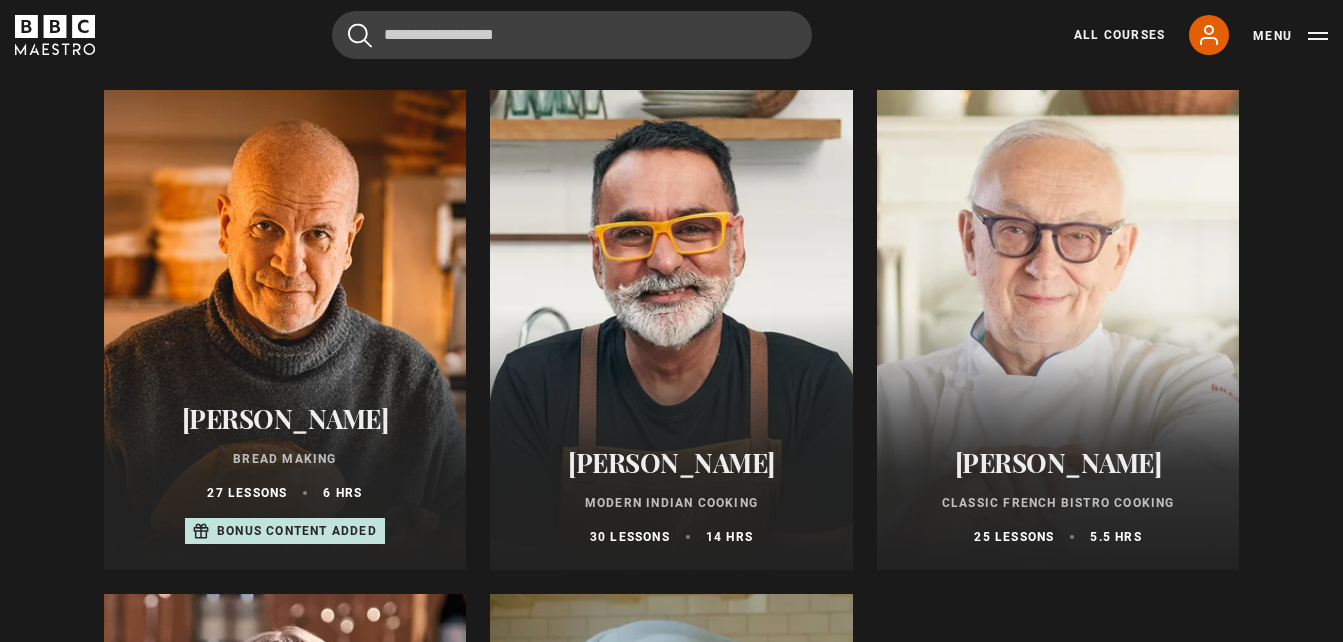 click on "Vineet Bhatia
Modern Indian Cooking
30 lessons
14 hrs" at bounding box center (671, 496) 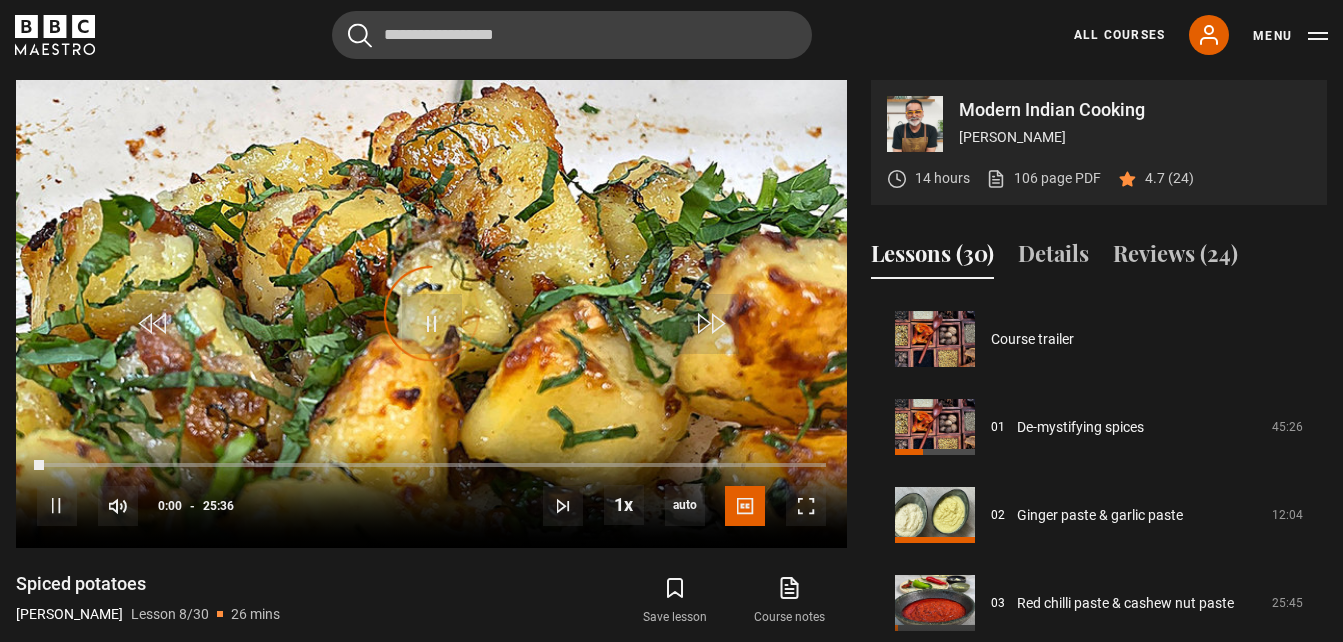 scroll, scrollTop: 804, scrollLeft: 0, axis: vertical 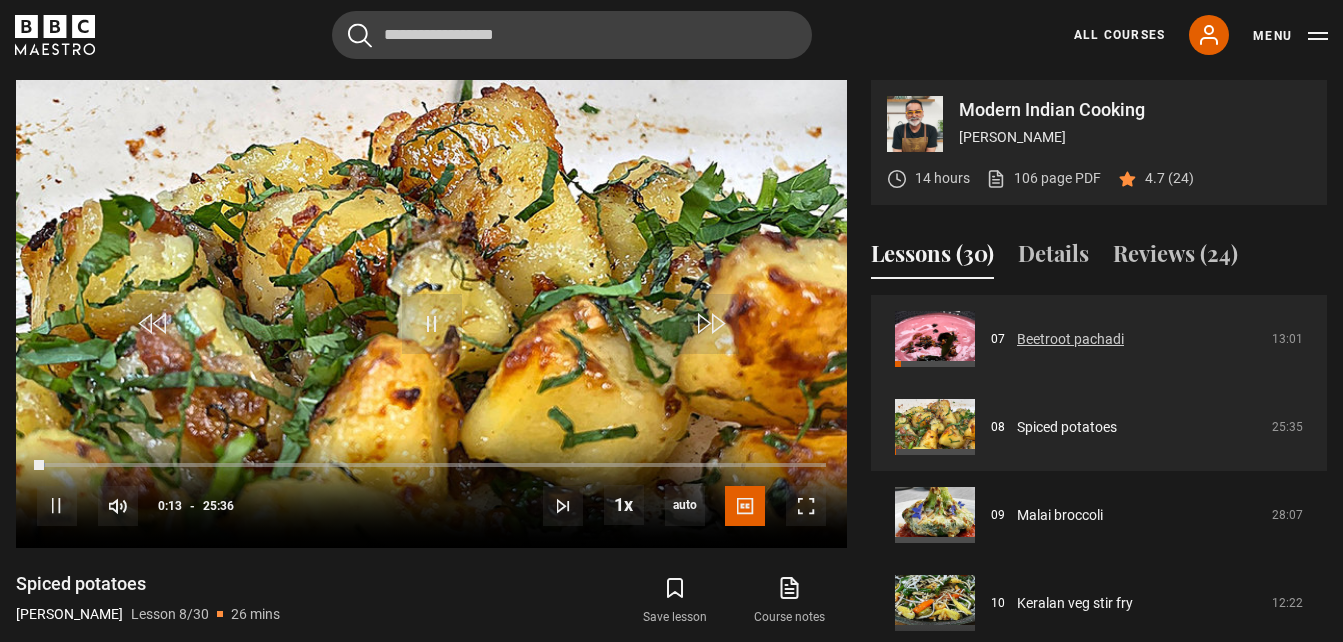 click on "Beetroot pachadi" at bounding box center (1070, 339) 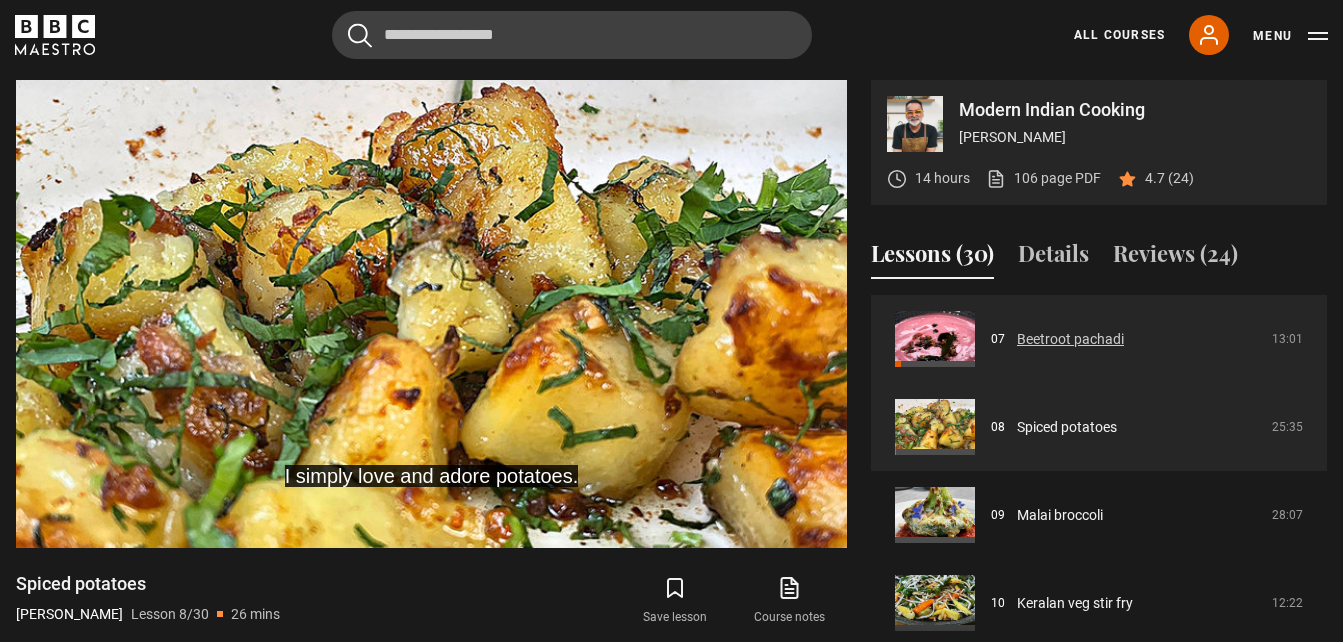 click on "Beetroot pachadi" at bounding box center (1070, 339) 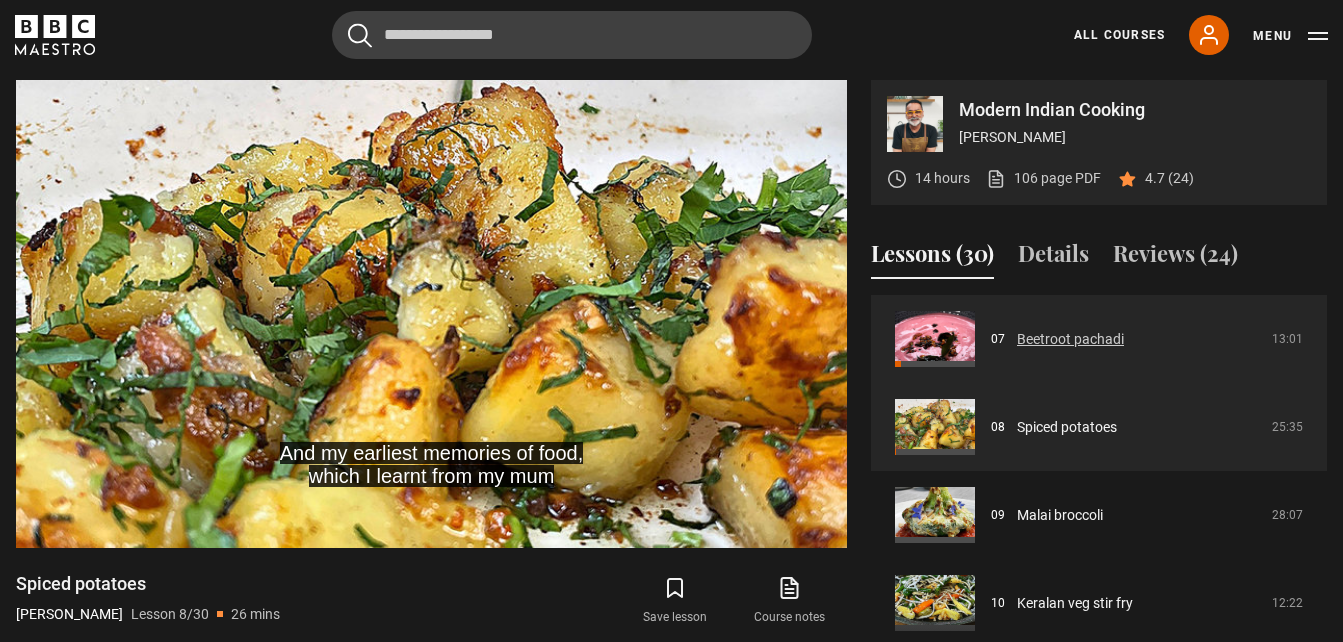 click on "Beetroot pachadi" at bounding box center (1070, 339) 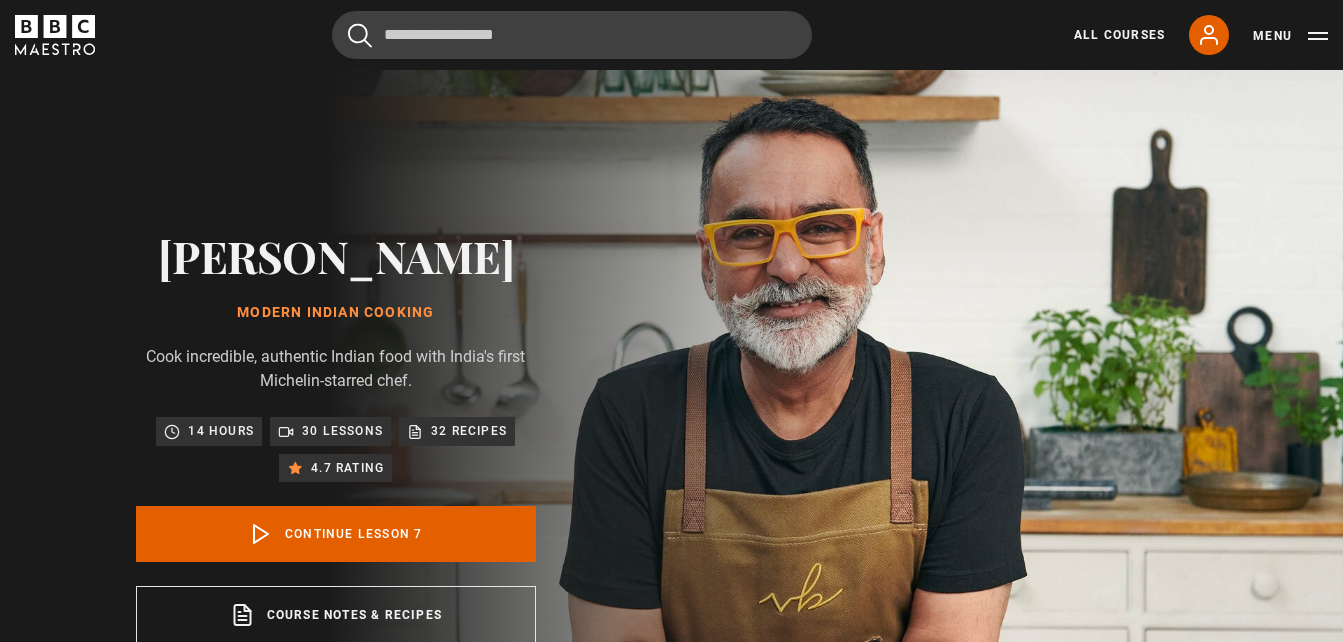 scroll, scrollTop: 804, scrollLeft: 0, axis: vertical 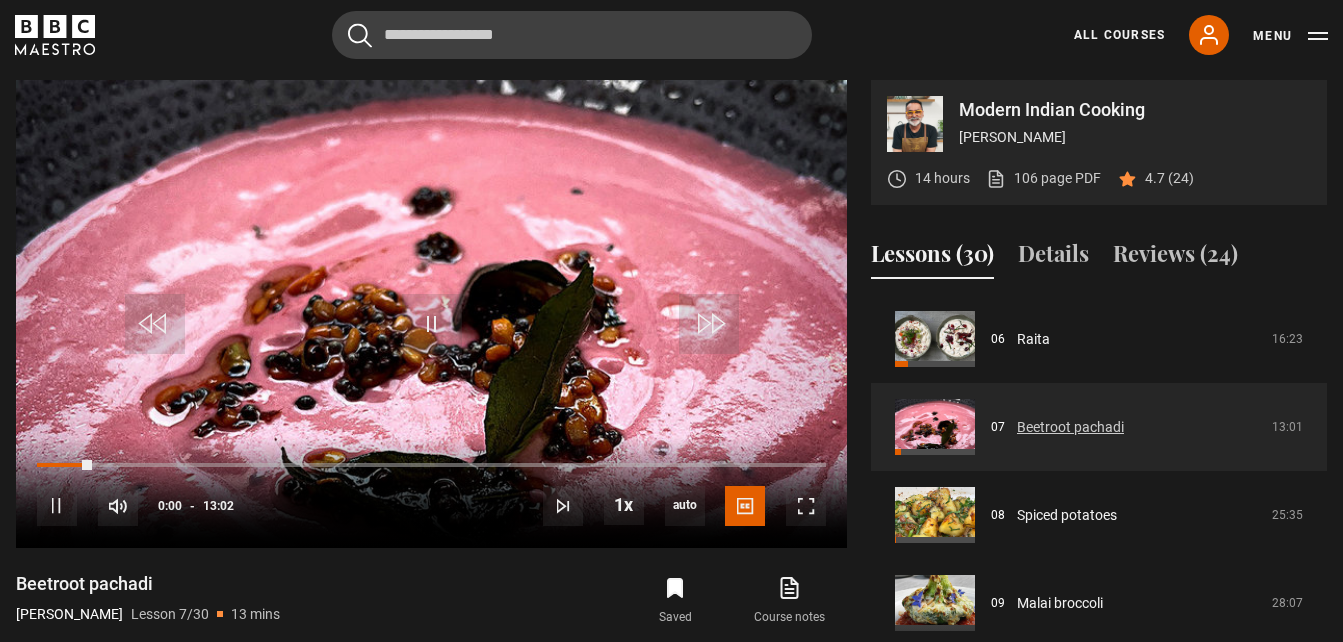 click on "Beetroot pachadi" at bounding box center (1070, 427) 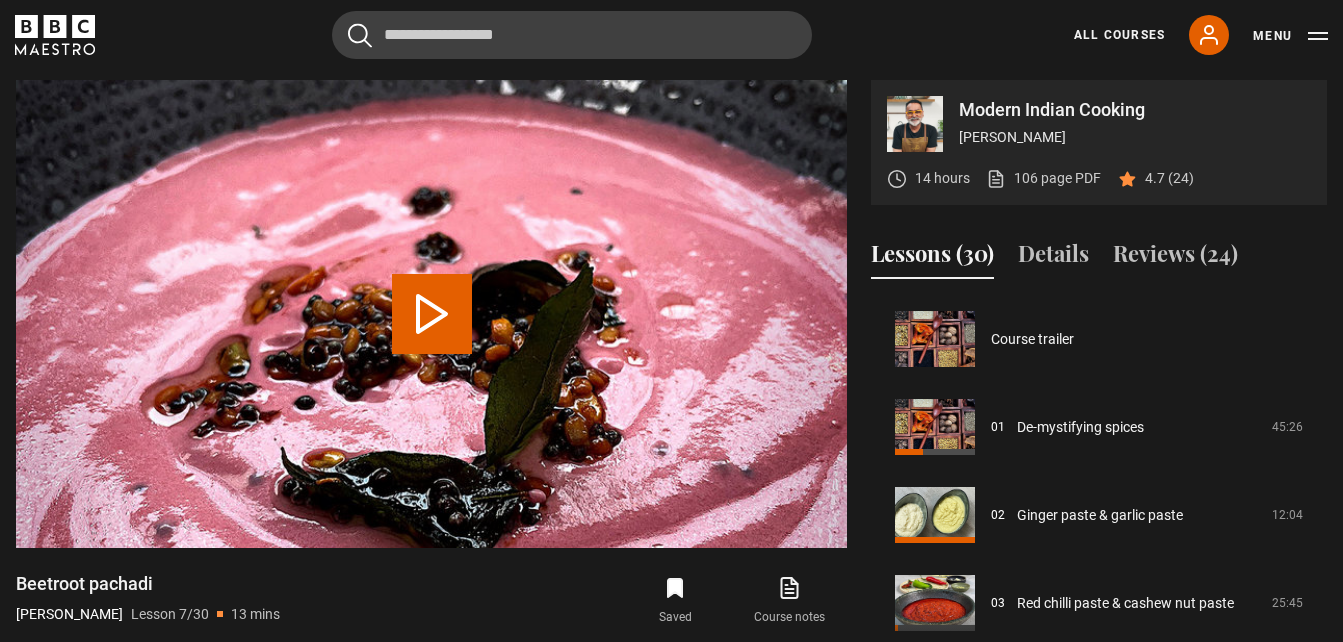 scroll, scrollTop: 528, scrollLeft: 0, axis: vertical 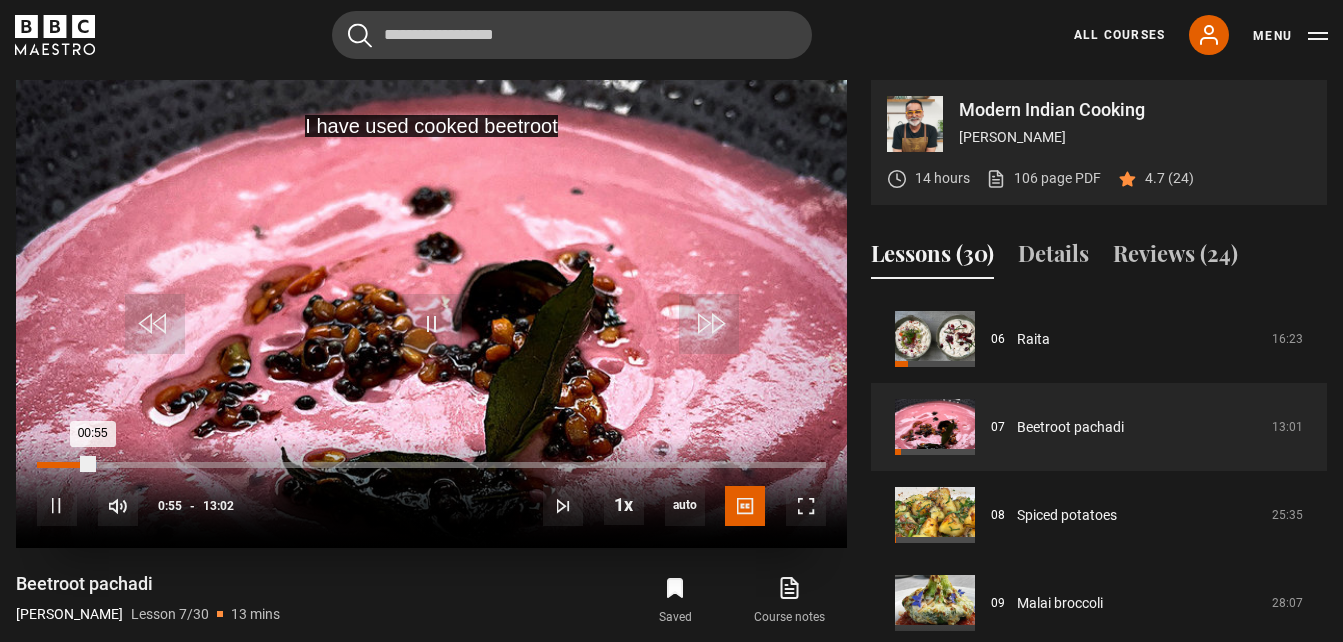 click on "10s Skip Back 10 seconds Pause 10s Skip Forward 10 seconds Loaded :  7.67% 00:00 00:55 Pause Mute 8% Current Time  0:55 - Duration  13:02
[PERSON_NAME]
Lesson 7
Beetroot pachadi
1x Playback Rate 2x 1.5x 1x , selected 0.5x auto Quality 360p 720p 1080p 2160p Auto , selected Captions captions off English  Captions , selected" at bounding box center [431, 492] 